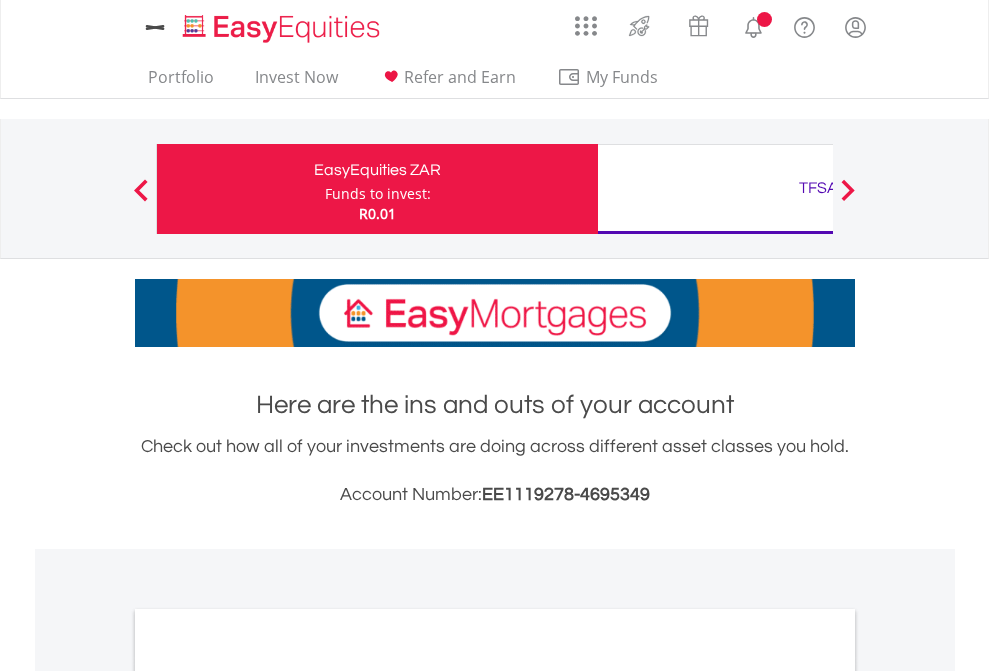 scroll, scrollTop: 0, scrollLeft: 0, axis: both 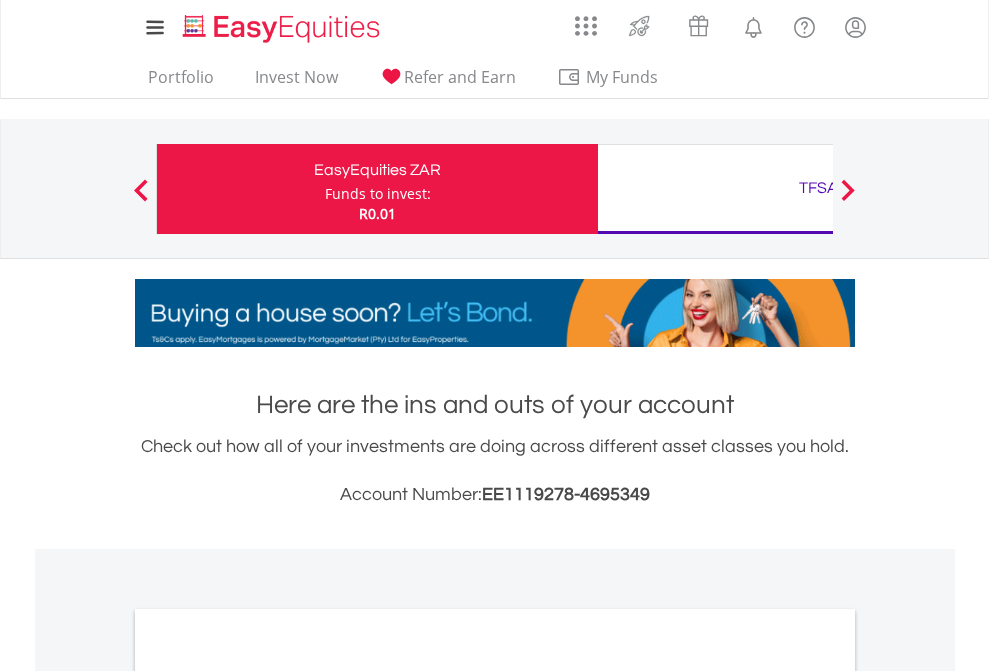 click on "Funds to invest:" at bounding box center (378, 194) 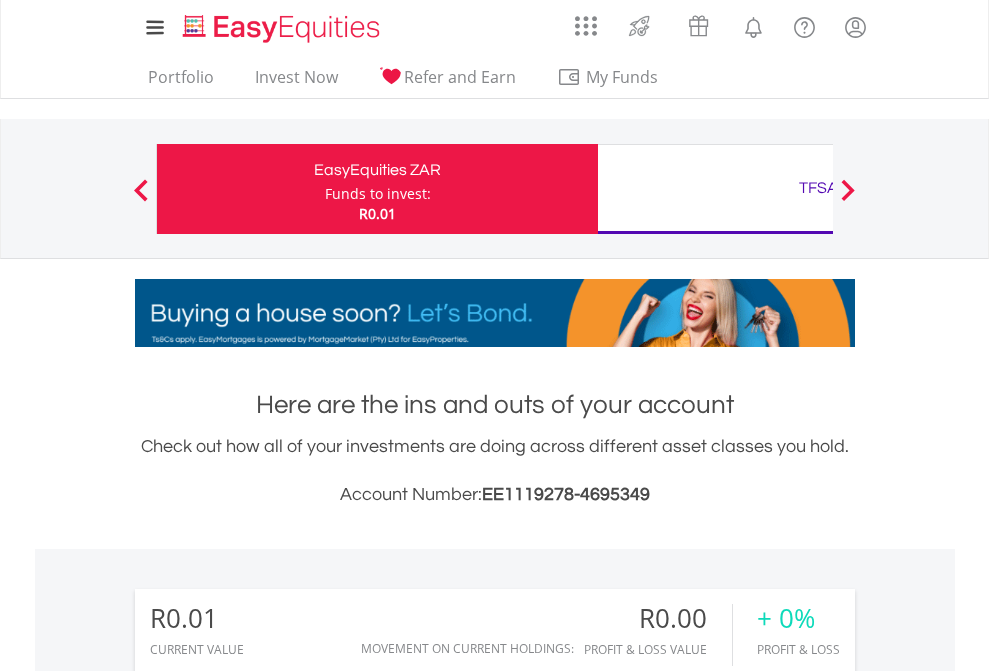 scroll, scrollTop: 999808, scrollLeft: 999687, axis: both 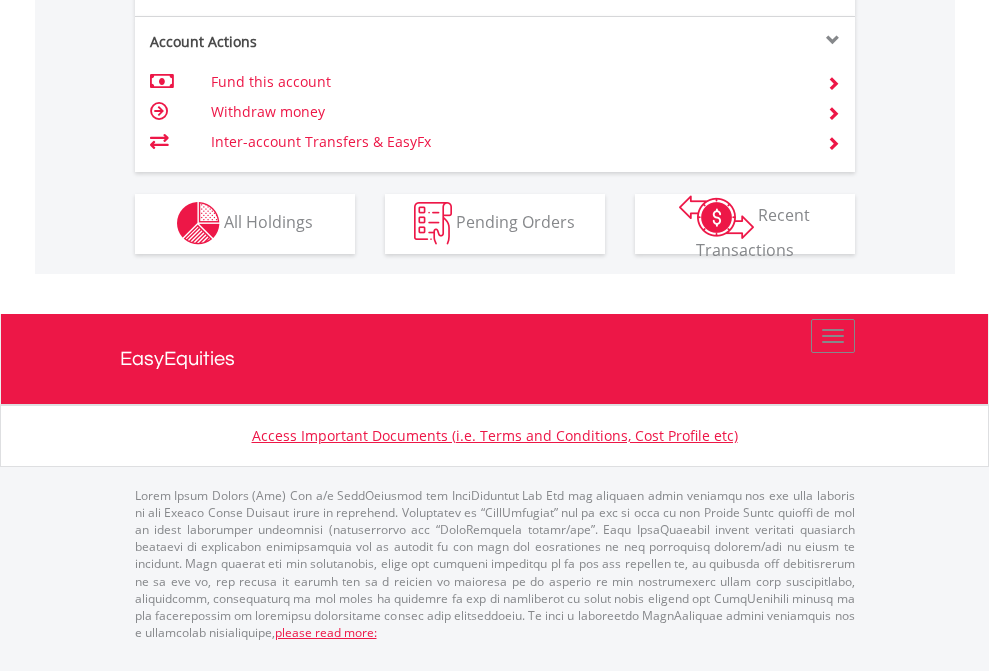 click on "Investment types" at bounding box center (706, -353) 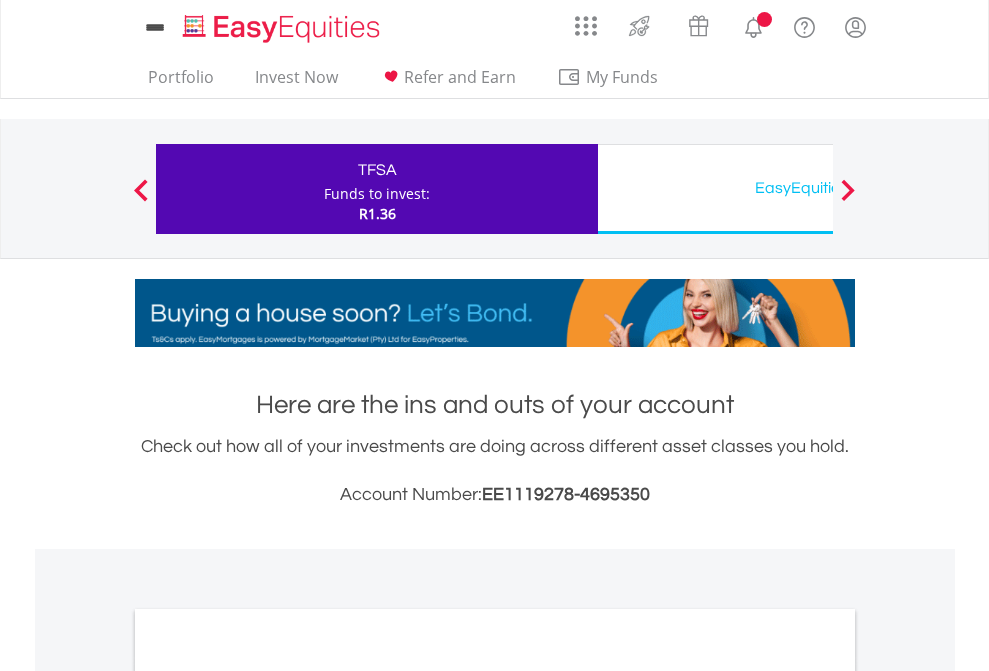 scroll, scrollTop: 0, scrollLeft: 0, axis: both 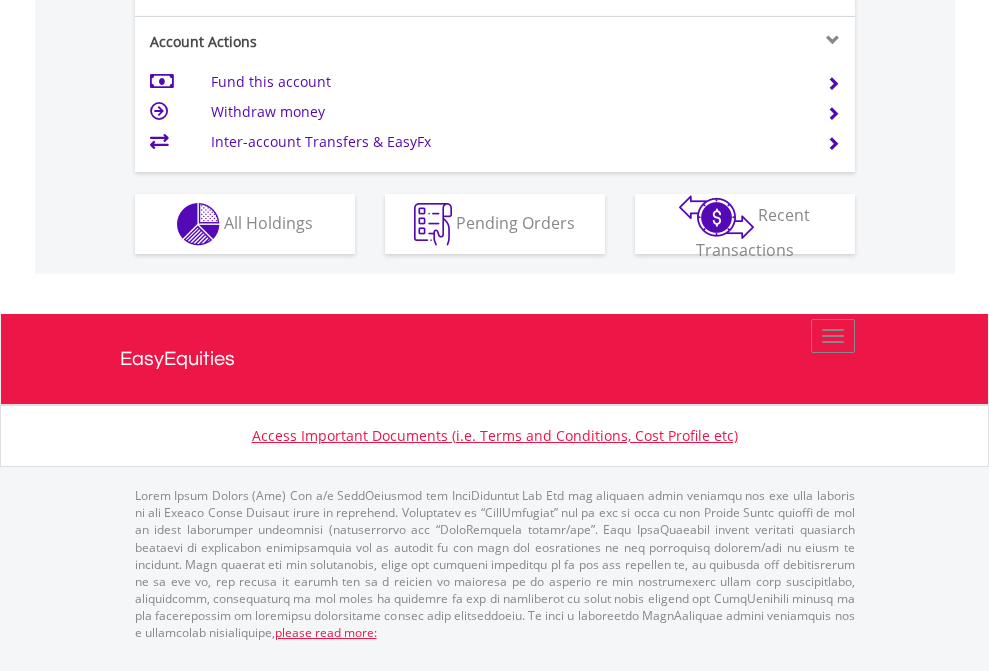 click on "Investment types" at bounding box center [706, -337] 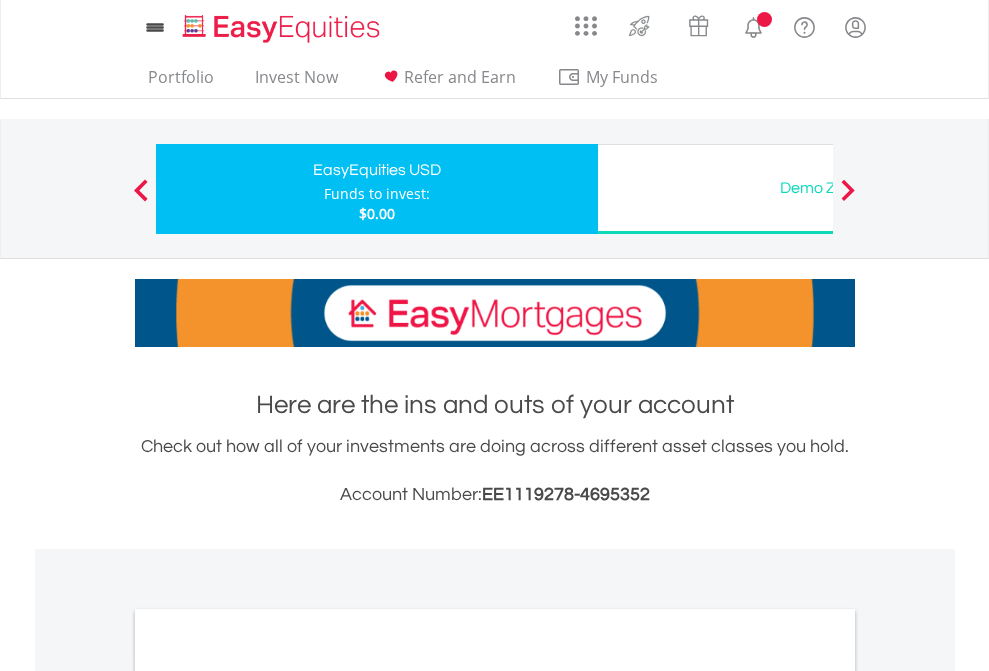 scroll, scrollTop: 0, scrollLeft: 0, axis: both 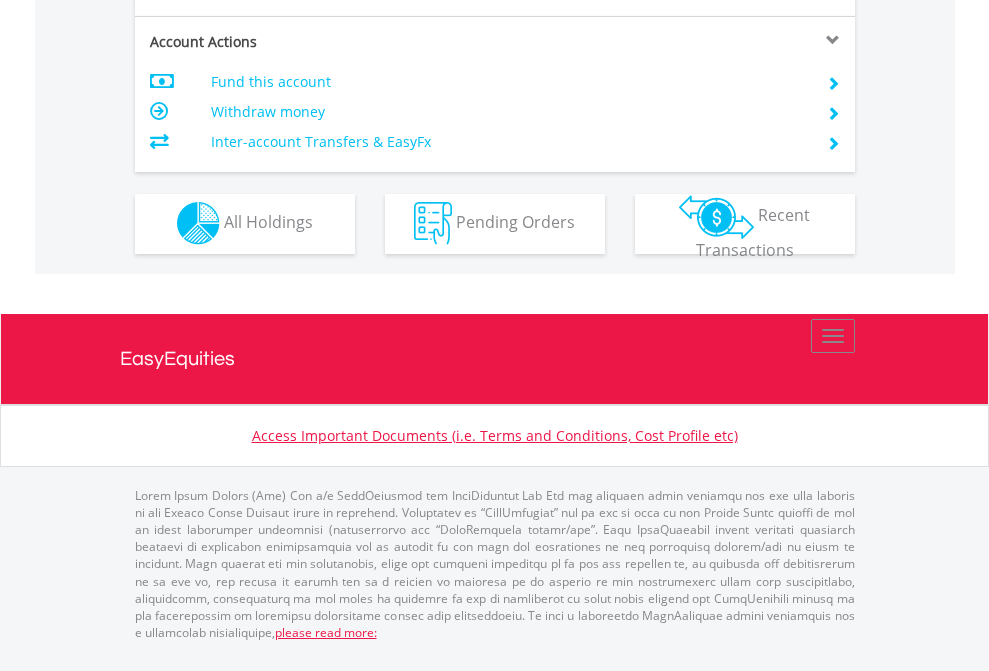 click on "Investment types" at bounding box center [706, -353] 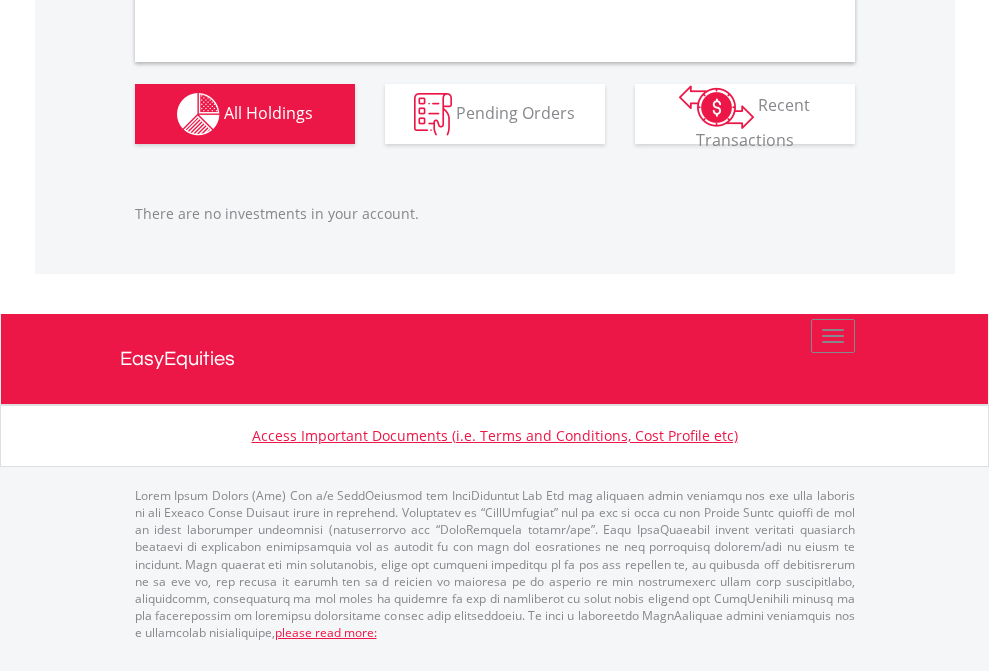 scroll, scrollTop: 1980, scrollLeft: 0, axis: vertical 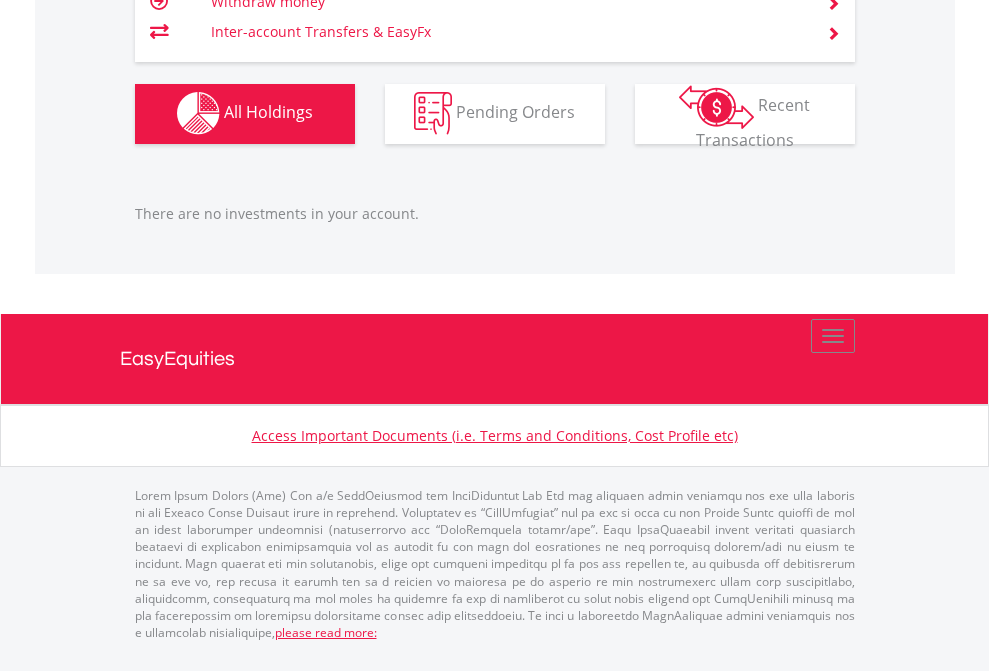 click on "TFSA" at bounding box center [818, -1142] 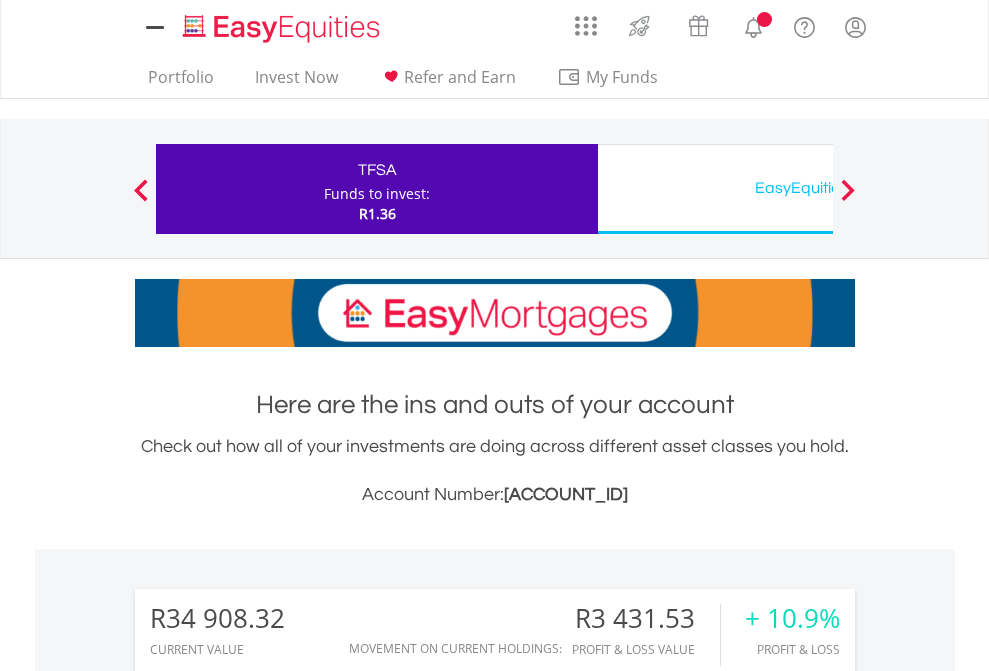 scroll, scrollTop: 0, scrollLeft: 0, axis: both 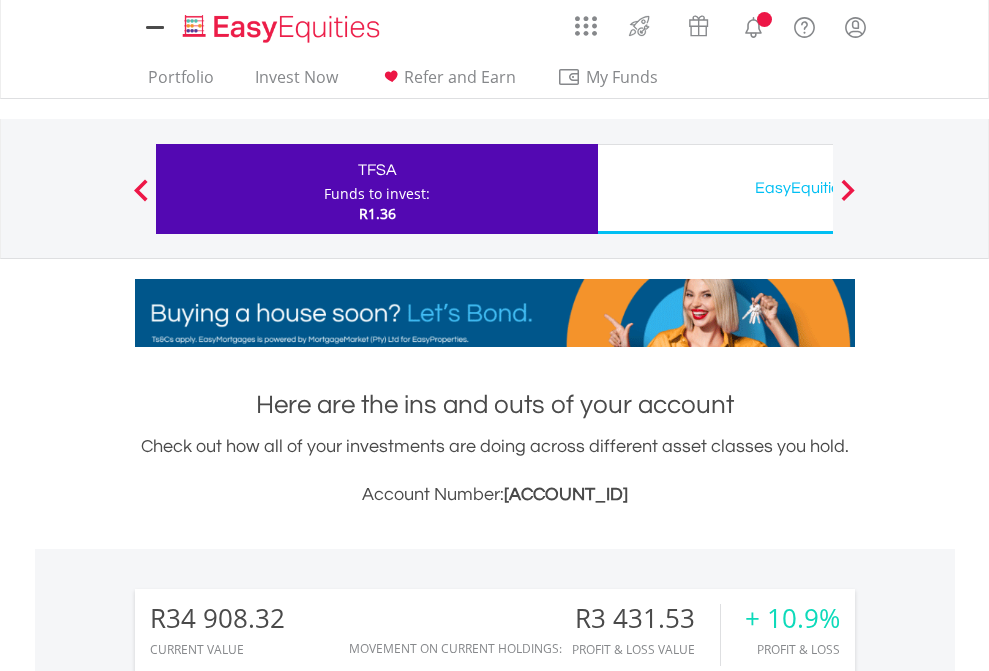 click on "All Holdings" at bounding box center (268, 1466) 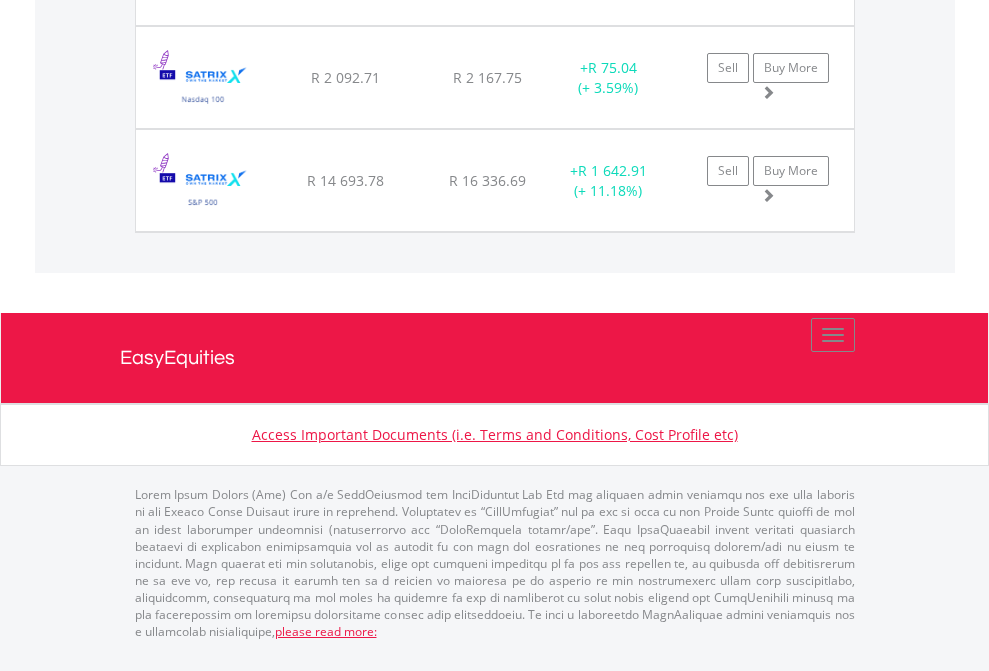 click on "EasyEquities USD" at bounding box center (818, -1545) 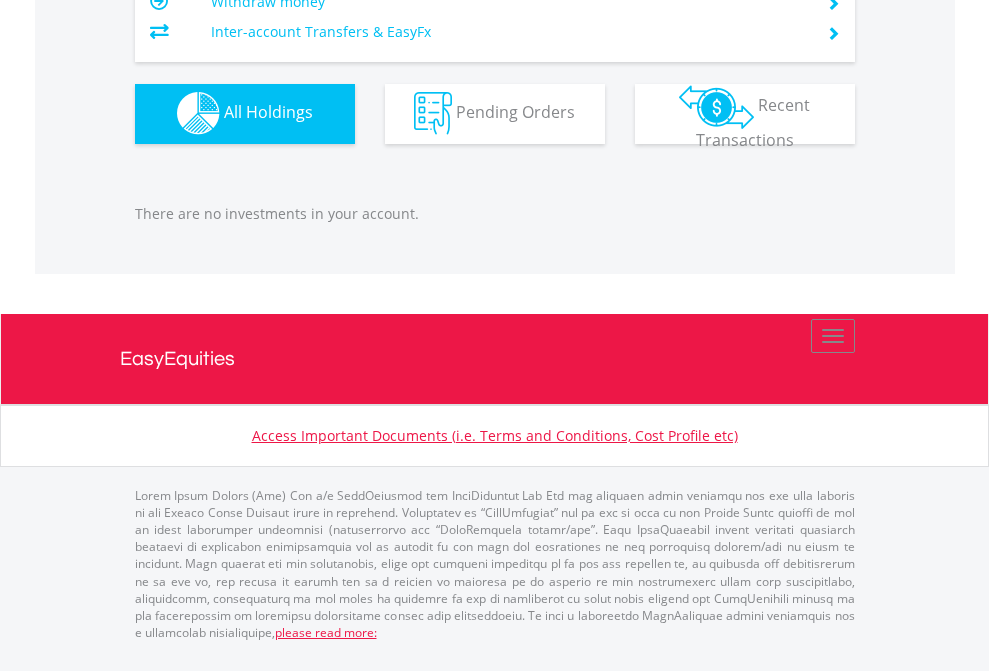 scroll, scrollTop: 1980, scrollLeft: 0, axis: vertical 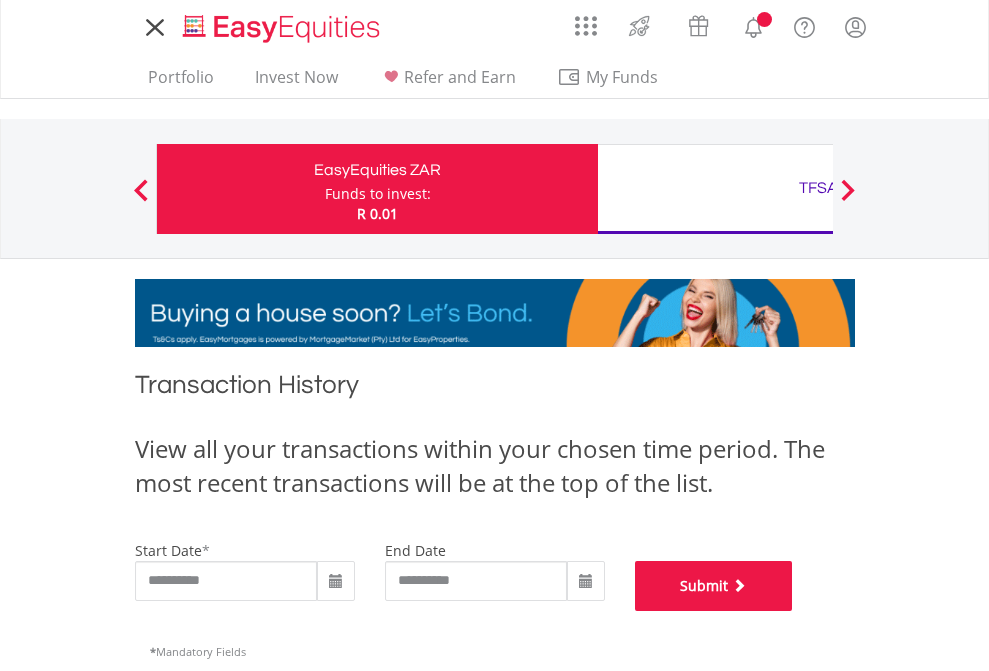click on "Submit" at bounding box center [714, 586] 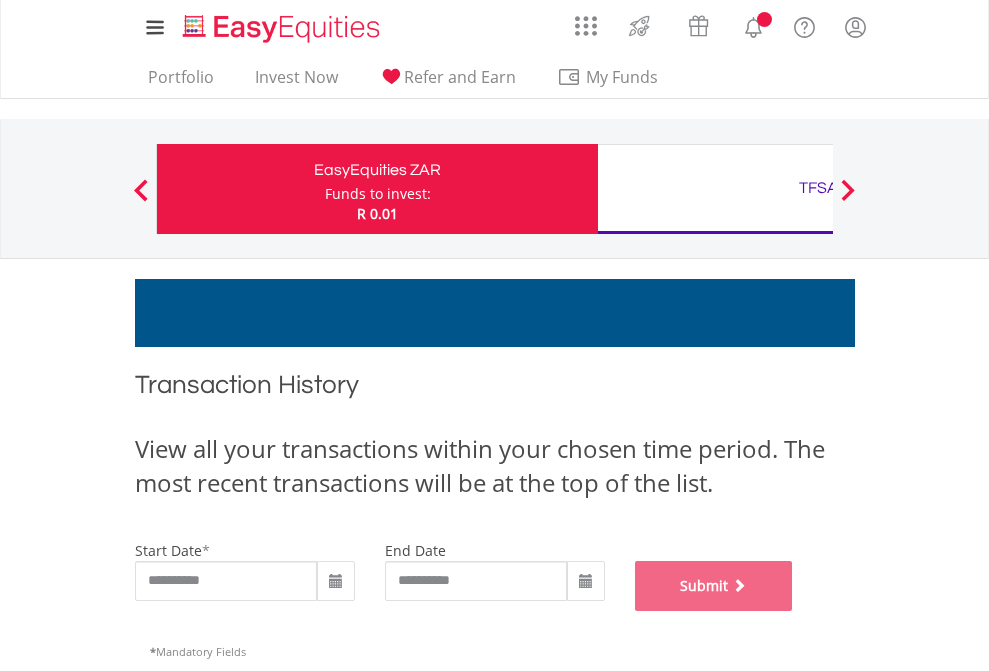scroll, scrollTop: 811, scrollLeft: 0, axis: vertical 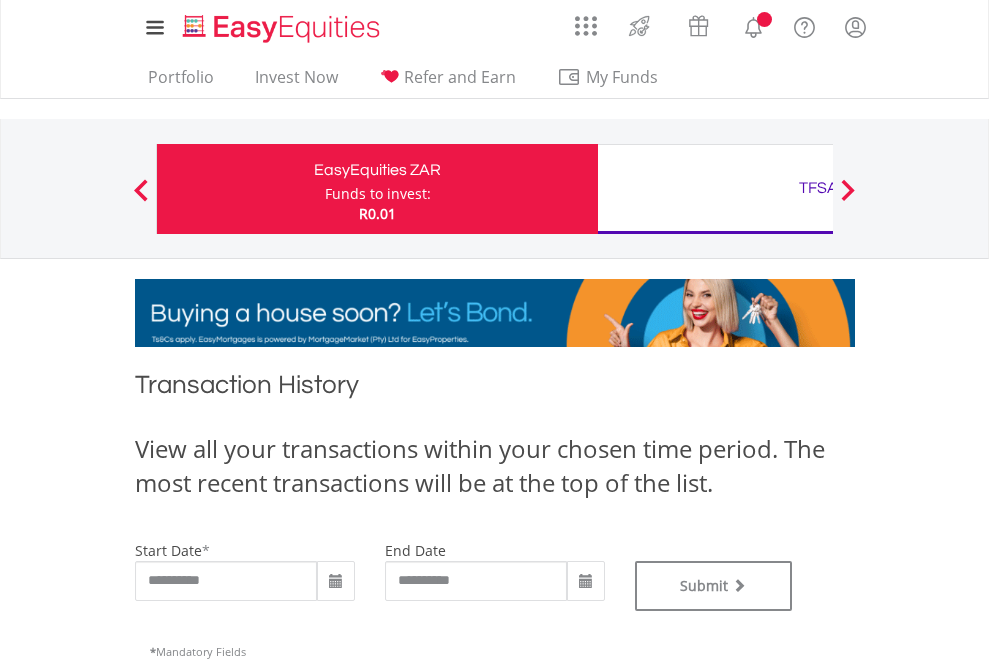click on "TFSA" at bounding box center (818, 188) 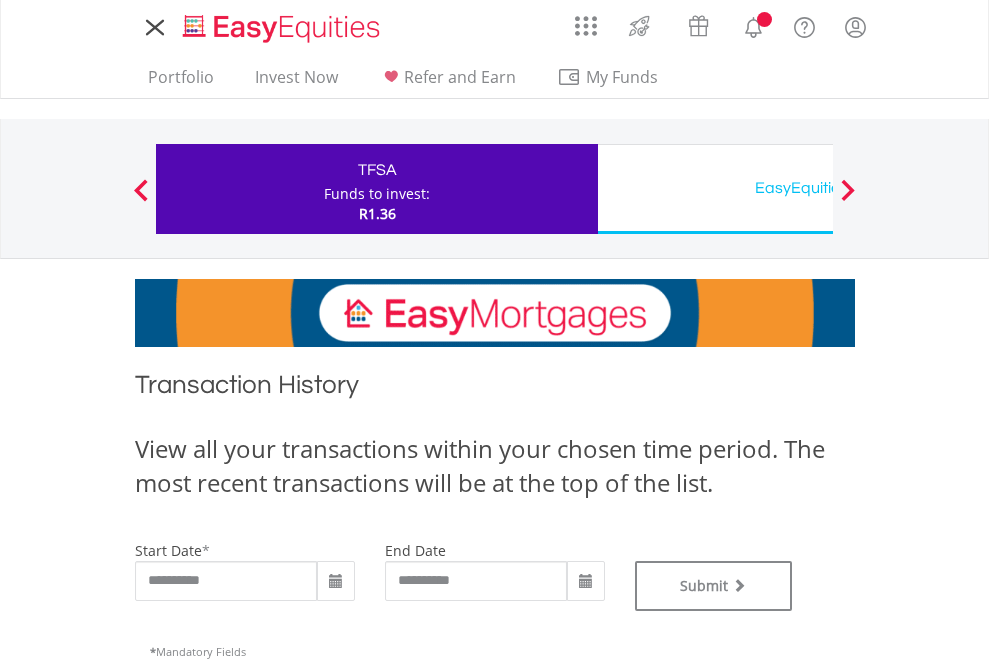 scroll, scrollTop: 0, scrollLeft: 0, axis: both 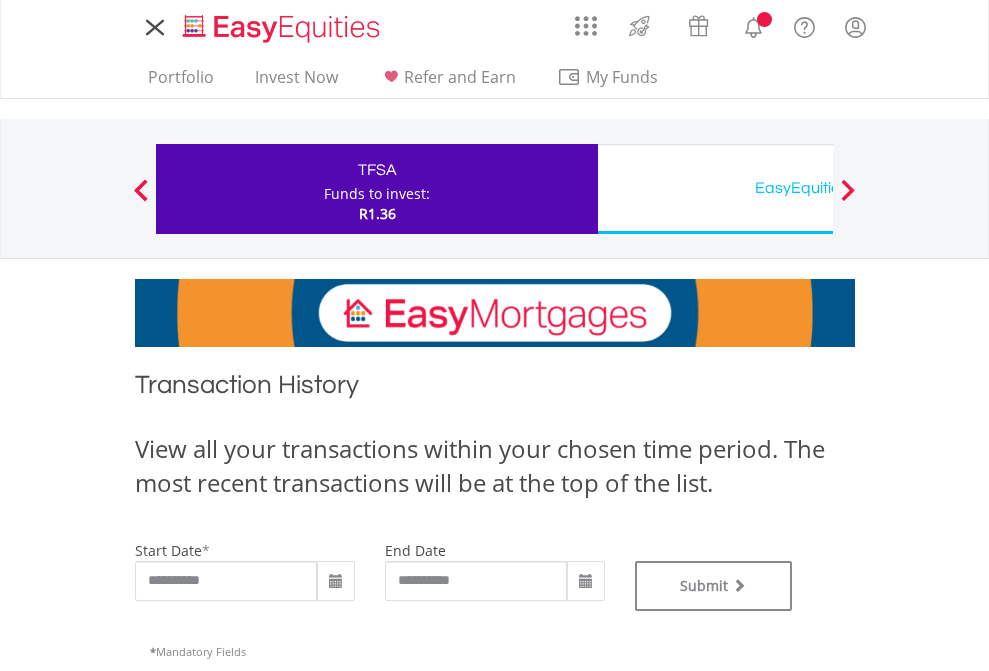 type on "**********" 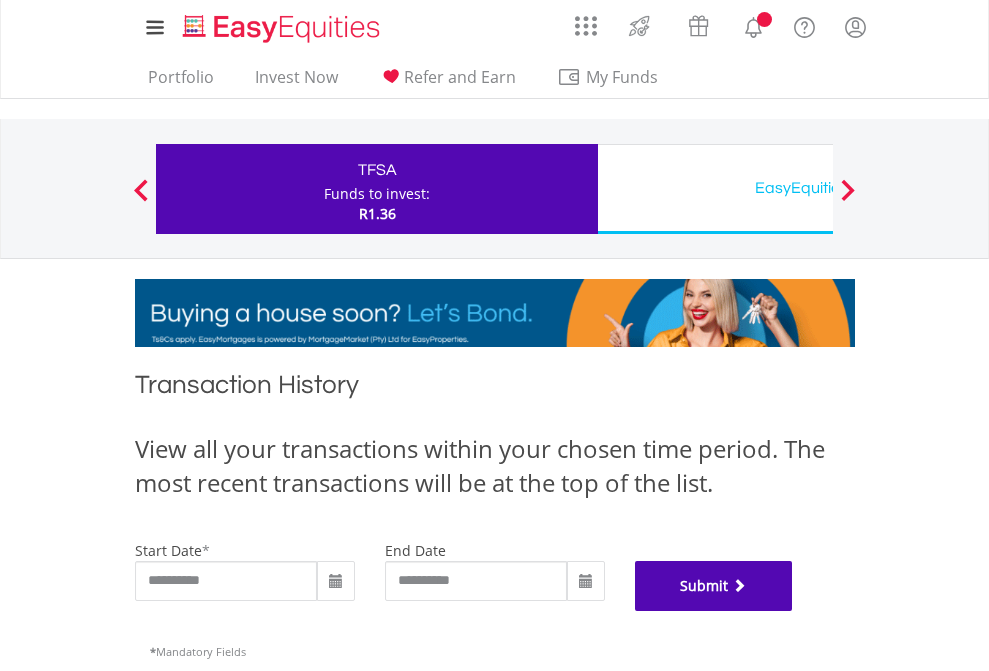 click on "Submit" at bounding box center (714, 586) 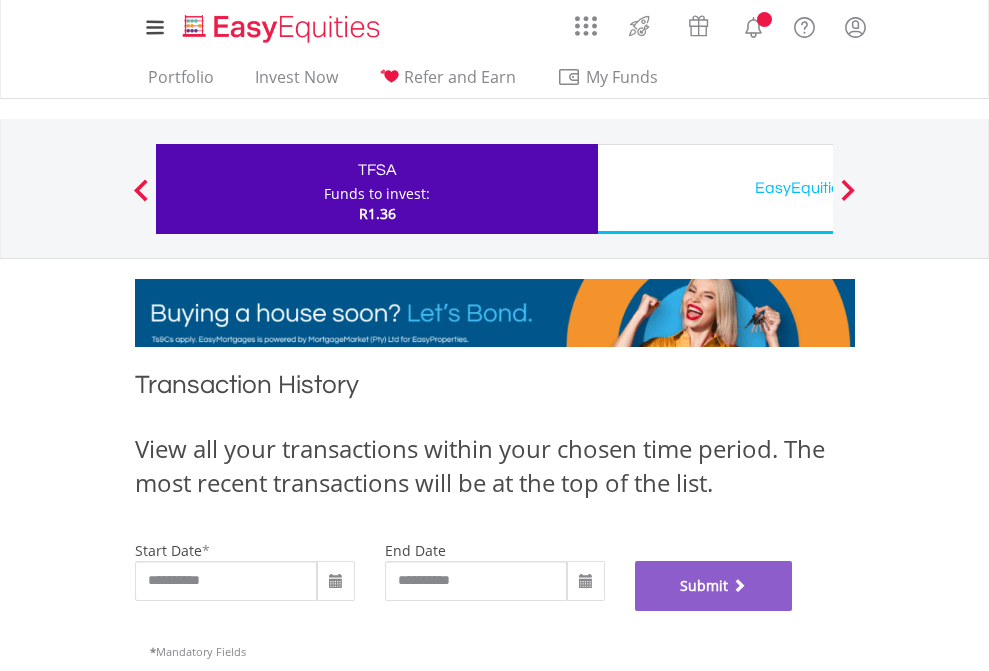 scroll, scrollTop: 811, scrollLeft: 0, axis: vertical 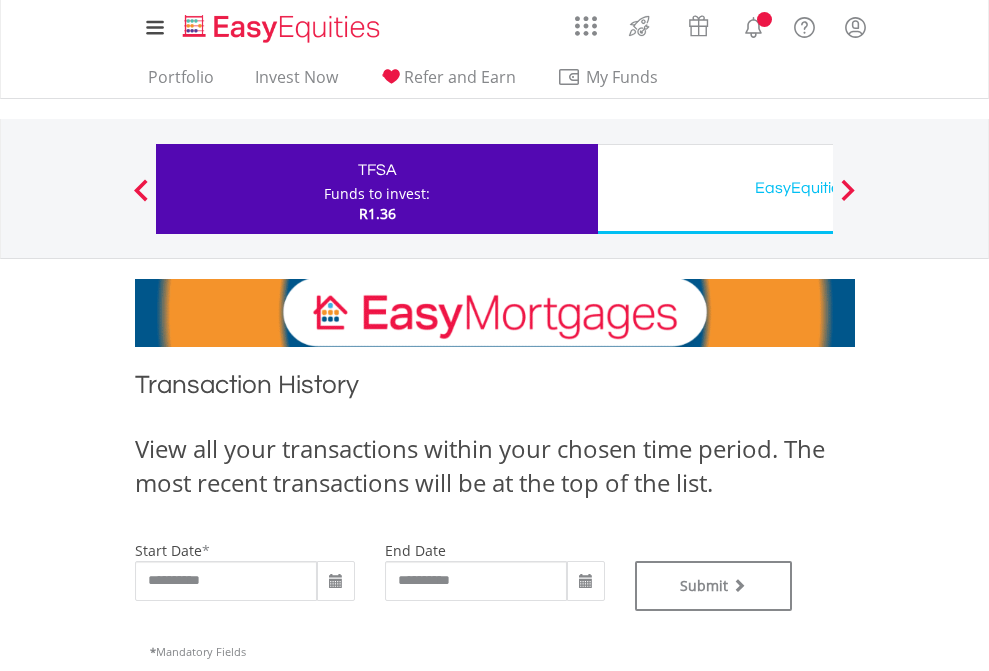 click on "EasyEquities USD" at bounding box center [818, 188] 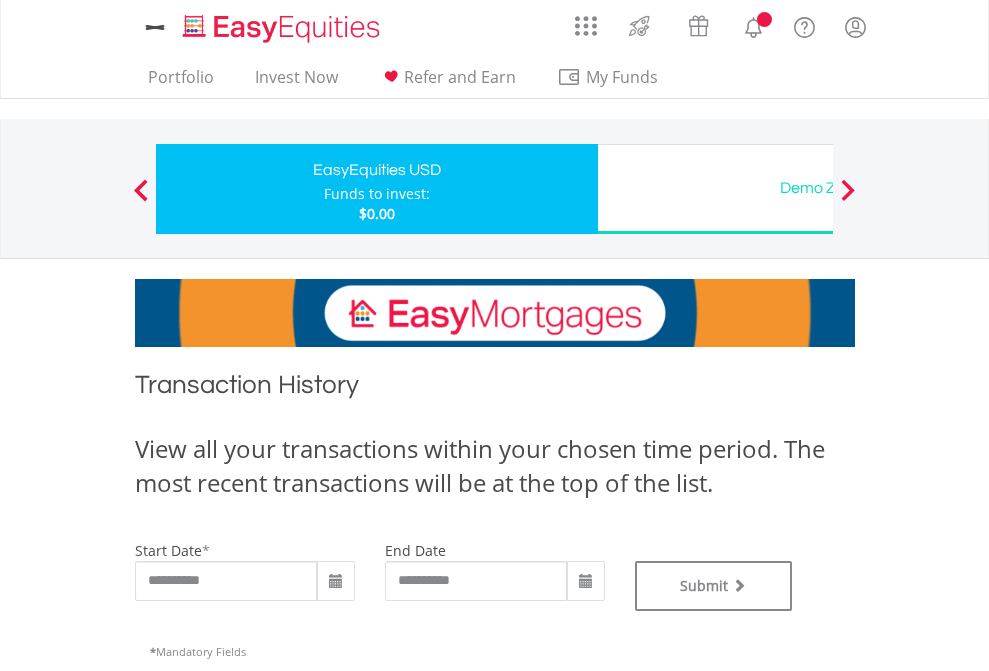 scroll, scrollTop: 0, scrollLeft: 0, axis: both 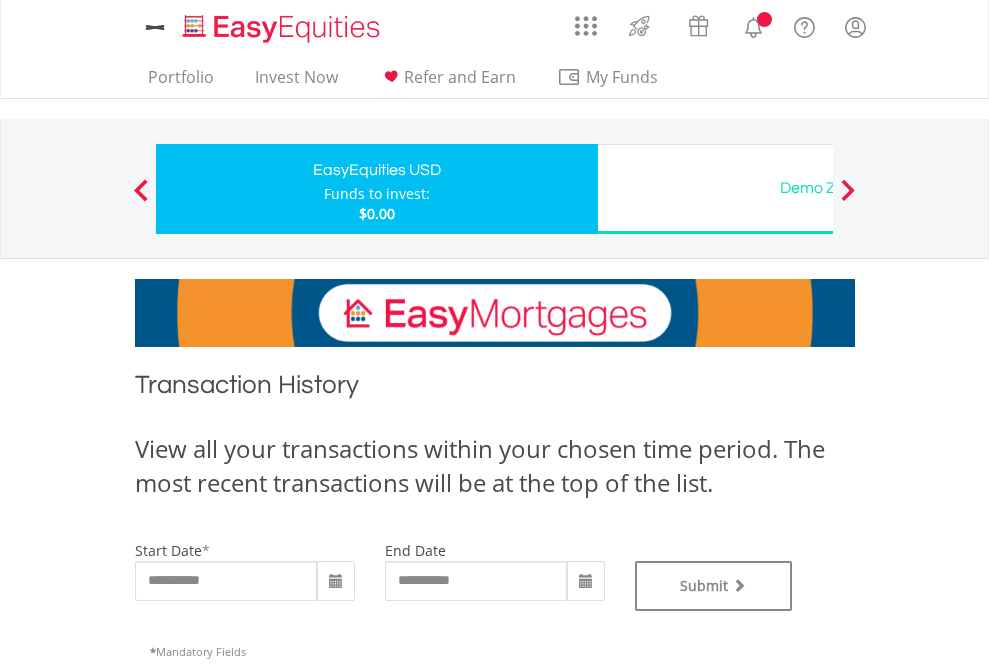 type on "**********" 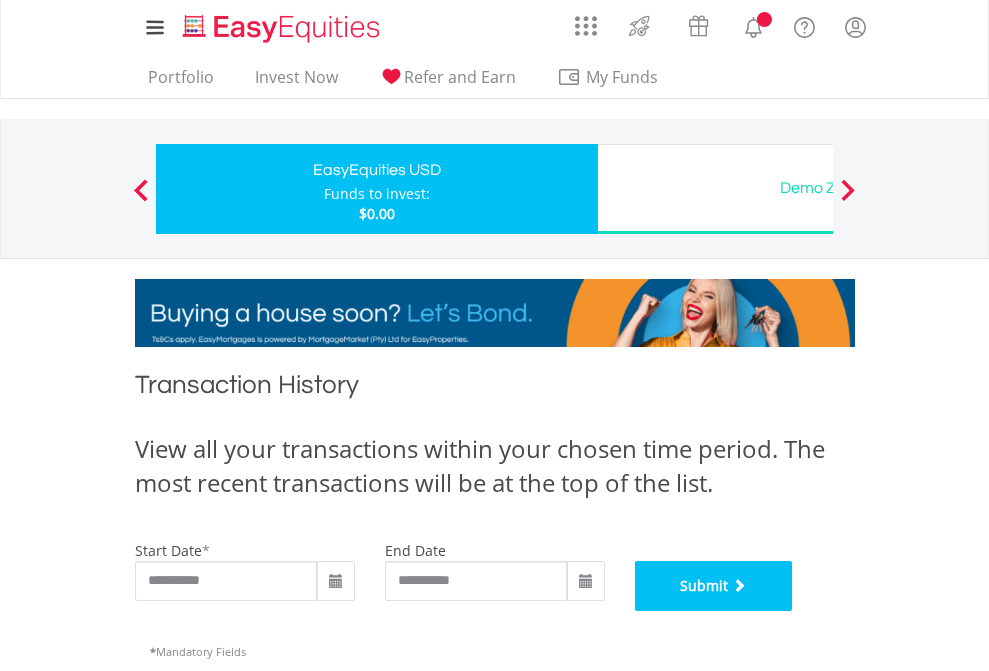click on "Submit" at bounding box center [714, 586] 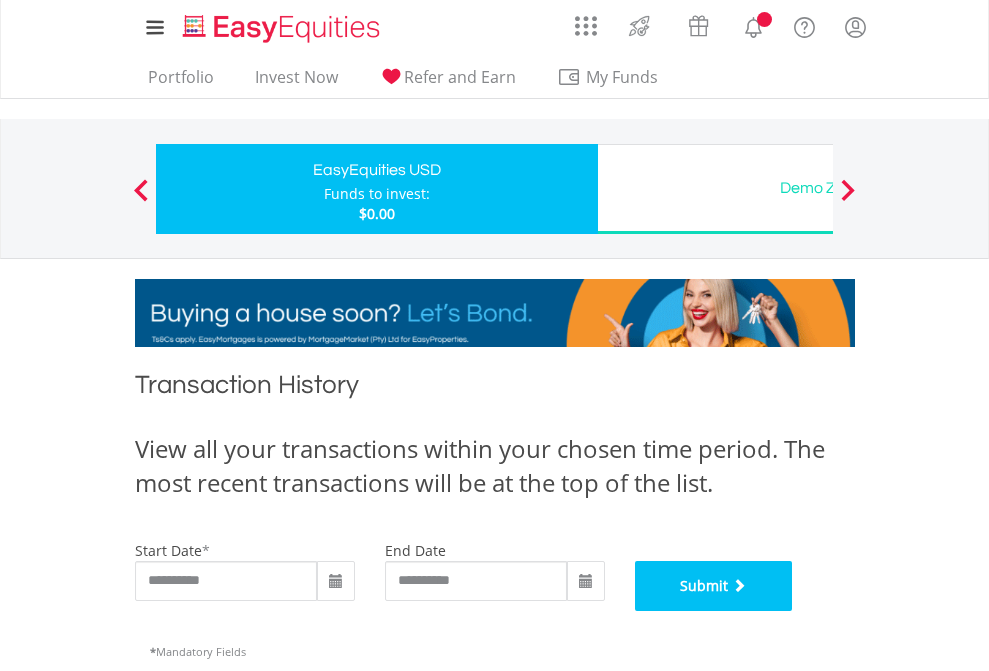 scroll, scrollTop: 811, scrollLeft: 0, axis: vertical 